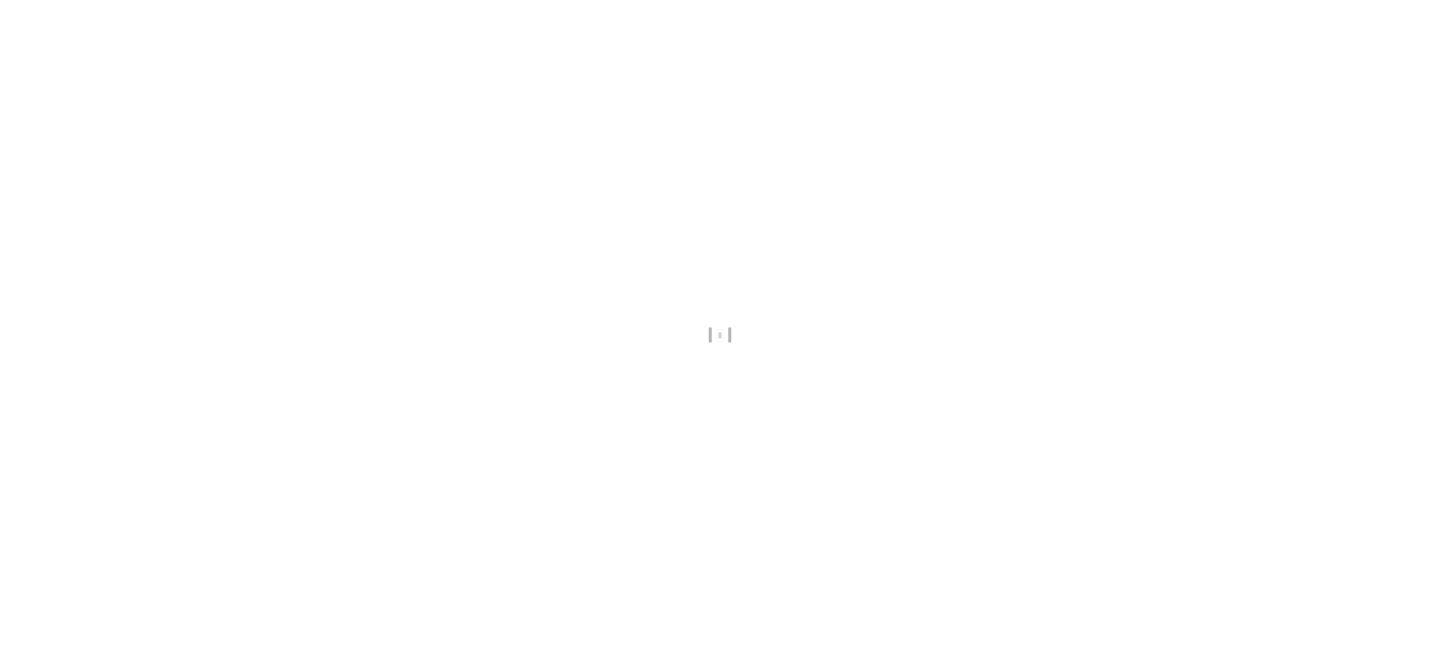 scroll, scrollTop: 0, scrollLeft: 0, axis: both 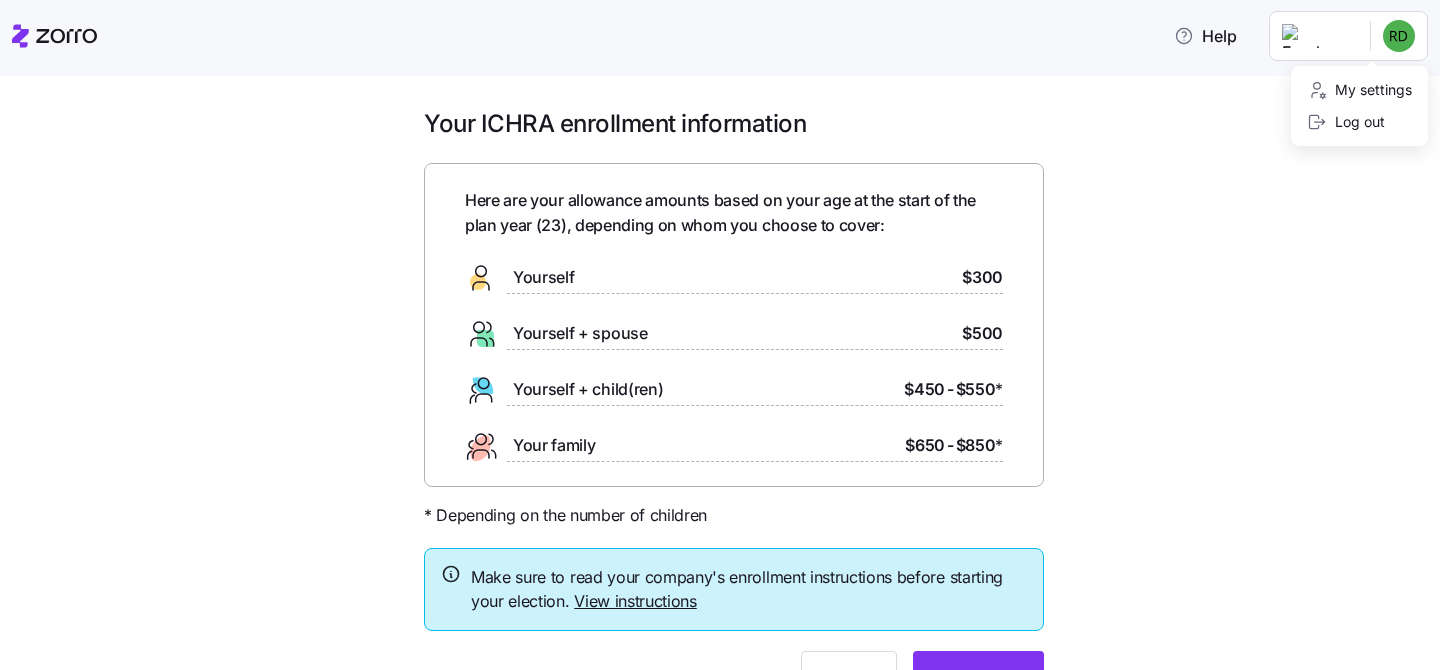 click on "Help Your ICHRA enrollment information Here are your allowance amounts based on your age at the start of the plan year ( 23 ), depending on whom you choose to cover: Yourself $300 Yourself + spouse $500 Yourself + child(ren) $450 - $550 * Your family $650 - $850 * * Depending on the number of children Make sure to read your company's enrollment instructions before starting your election.   View instructions Waive Get started Personalized allowance | Zorro My settings Log out" at bounding box center (720, 329) 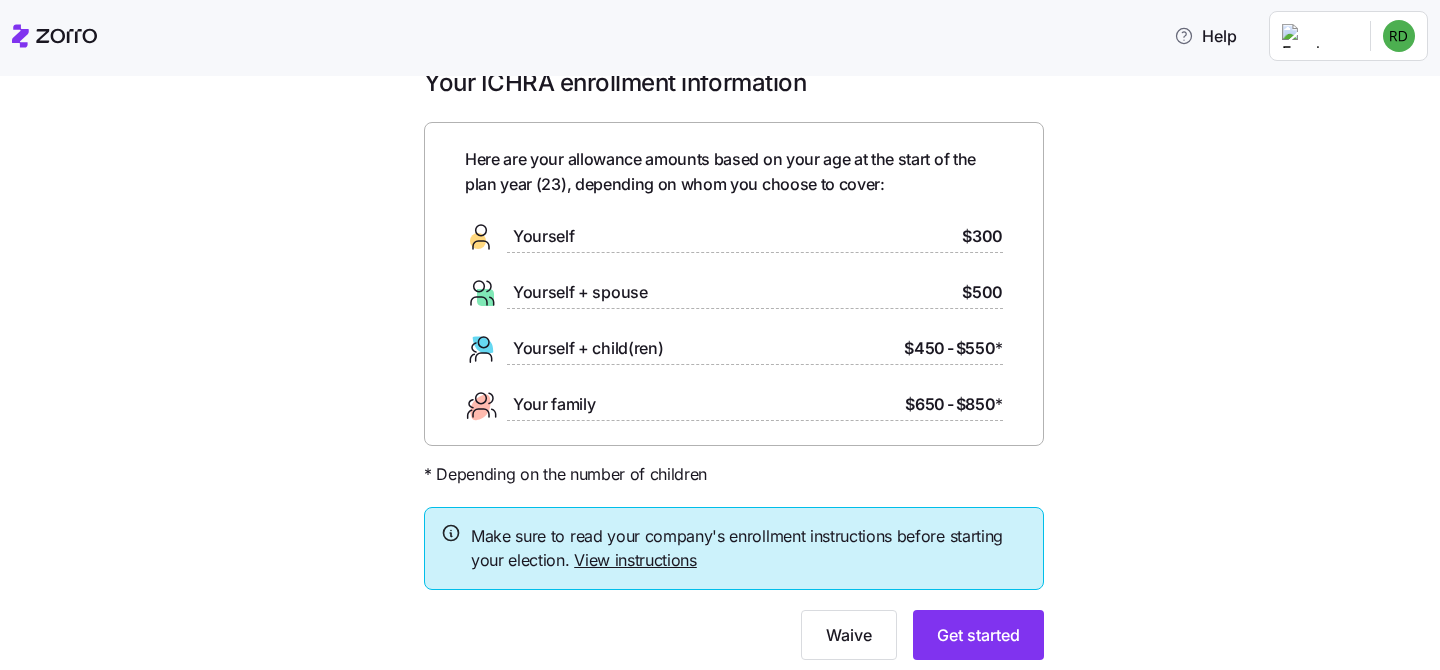 scroll, scrollTop: 82, scrollLeft: 0, axis: vertical 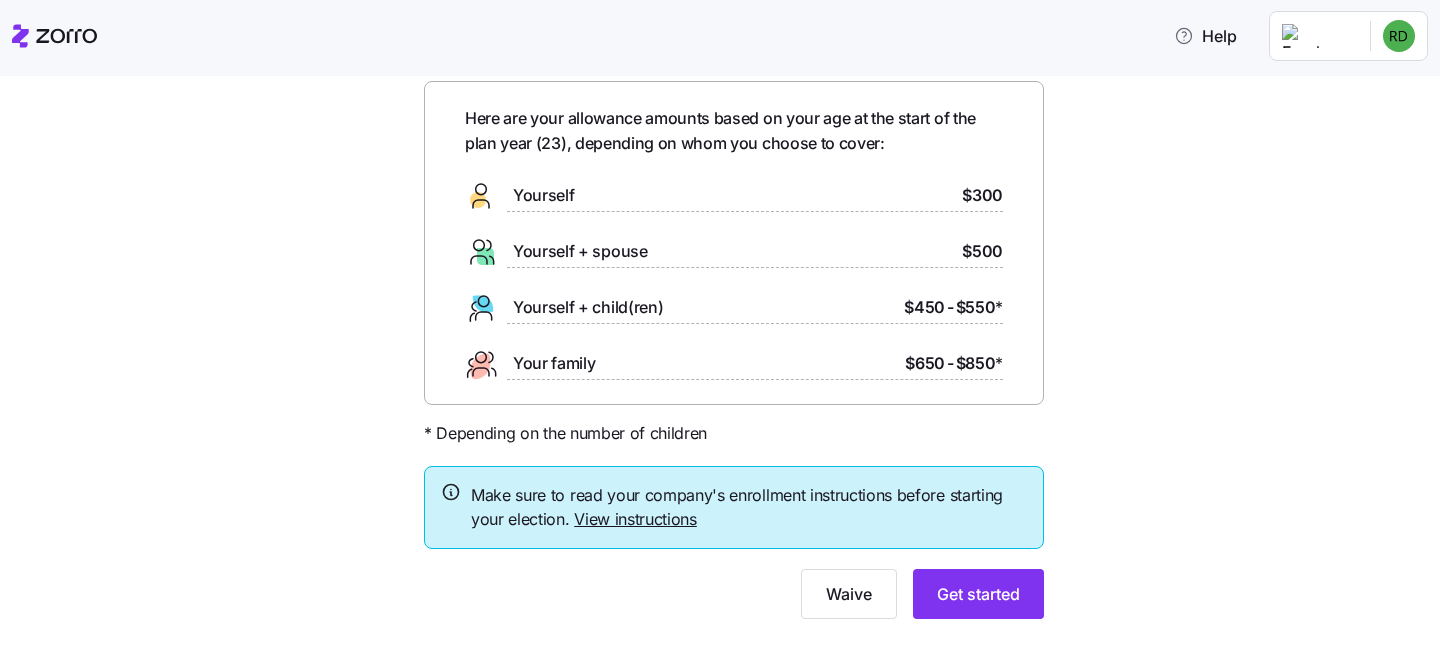 click on "Help Your ICHRA enrollment information Here are your allowance amounts based on your age at the start of the plan year ( 23 ), depending on whom you choose to cover: Yourself $300 Yourself + spouse $500 Yourself + child(ren) $450 - $550 * Your family $650 - $850 * * Depending on the number of children Make sure to read your company's enrollment instructions before starting your election.   View instructions Waive Get started Personalized allowance | Zorro" at bounding box center [720, 329] 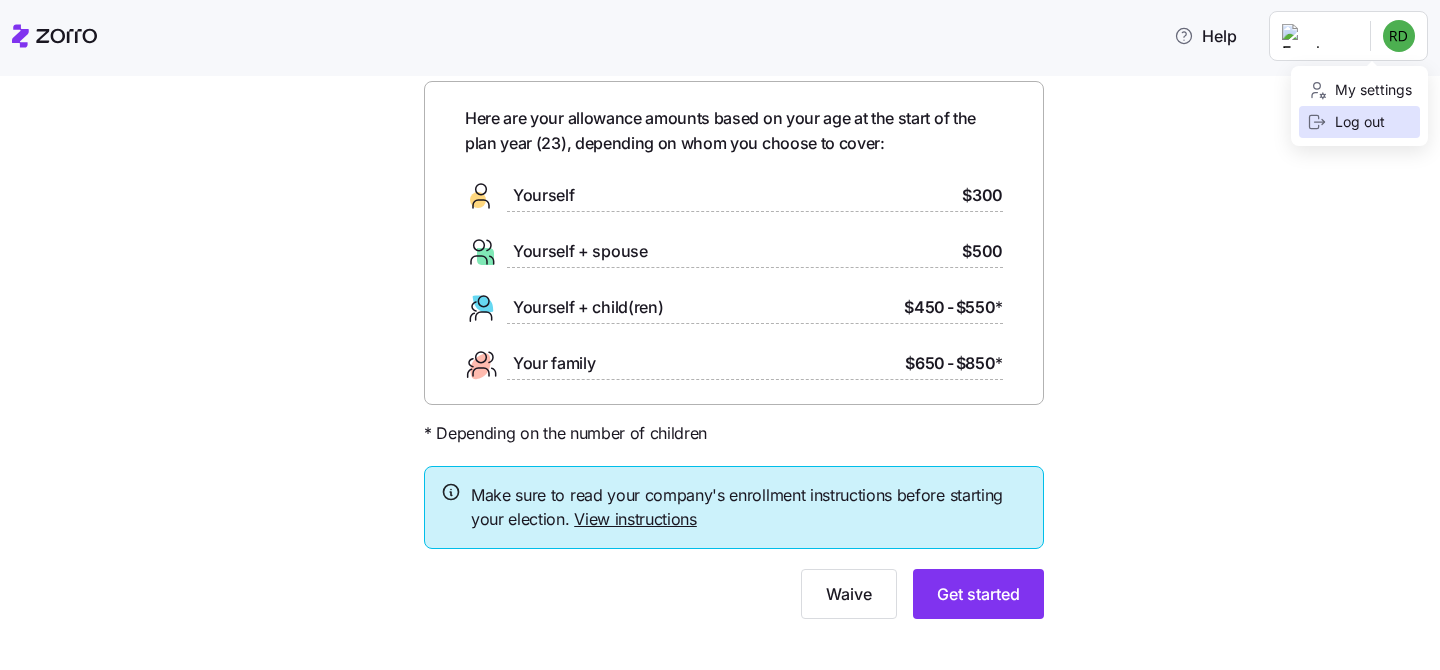 click on "Log out" at bounding box center (1346, 122) 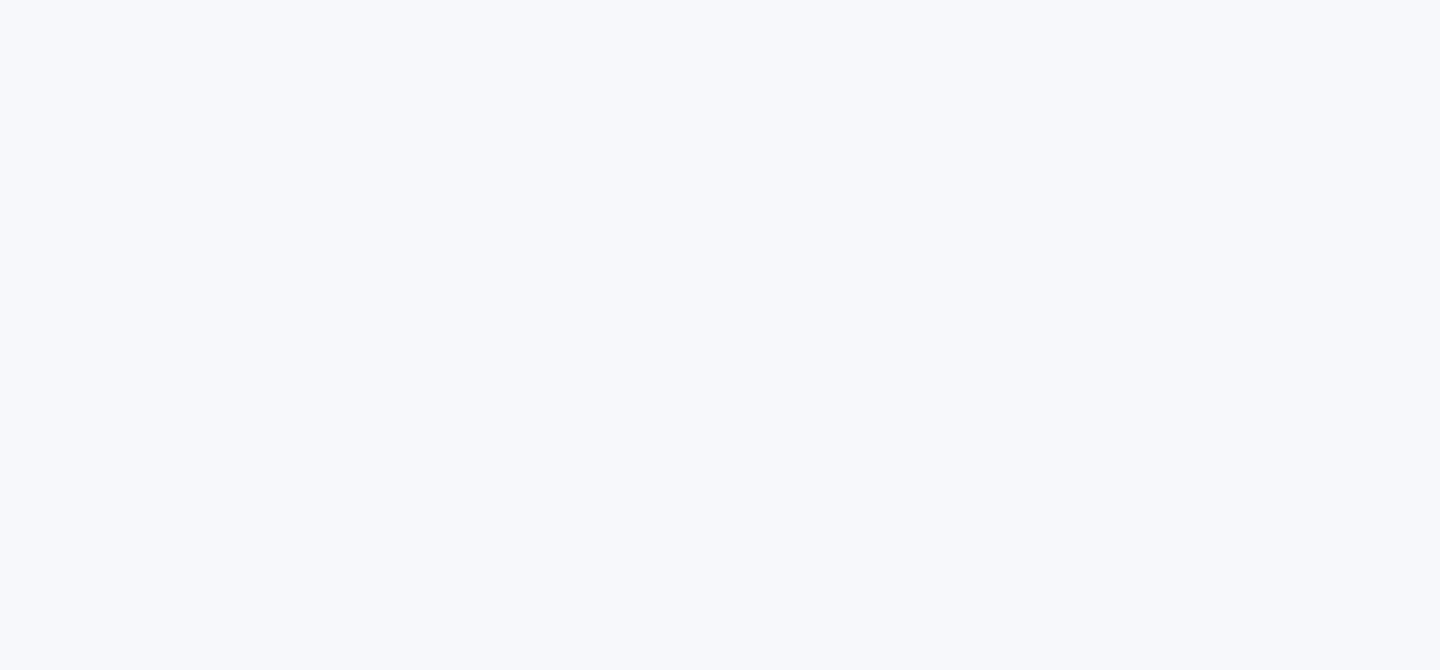 scroll, scrollTop: 0, scrollLeft: 0, axis: both 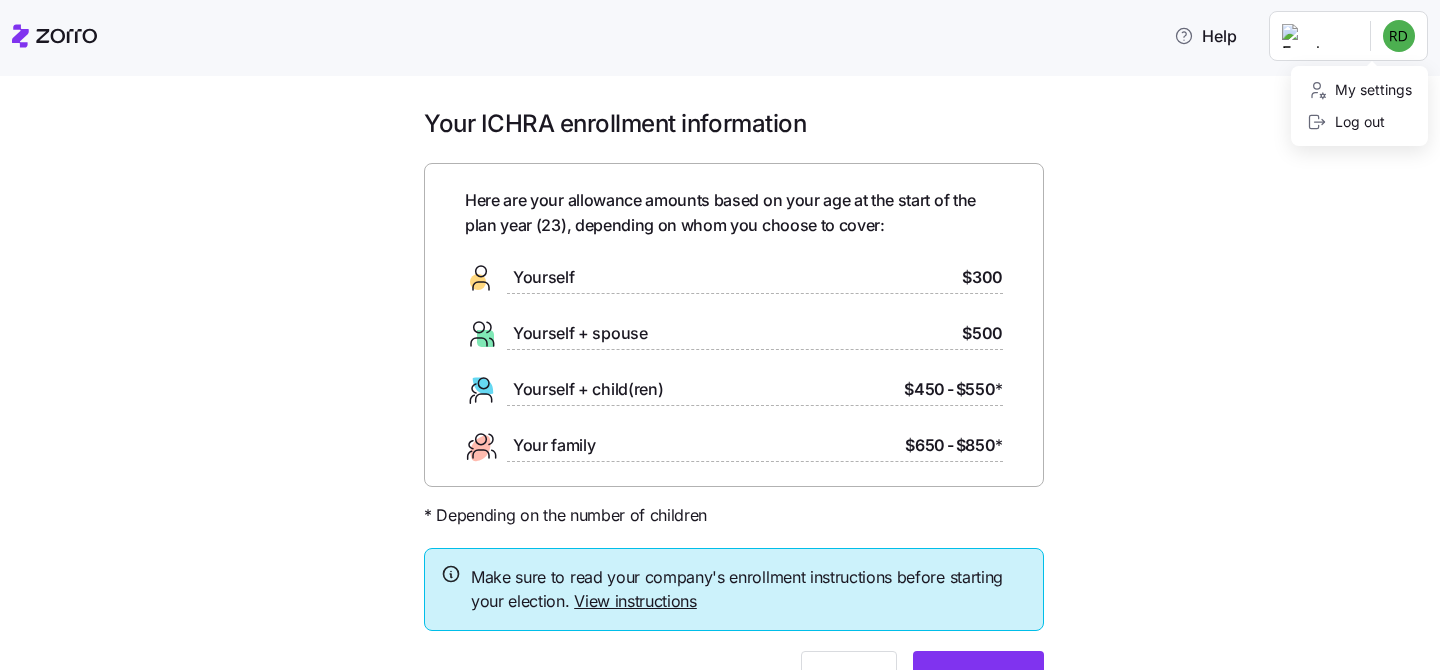 click on "Help Your ICHRA enrollment information Here are your allowance amounts based on your age at the start of the plan year ( 23 ), depending on whom you choose to cover: Yourself $300 Yourself + spouse $500 Yourself + child(ren) $450 - $550 * Your family $650 - $850 * * Depending on the number of children Make sure to read your company's enrollment instructions before starting your election.   View instructions Waive Get started Personalized allowance | Zorro My settings Log out" at bounding box center (720, 329) 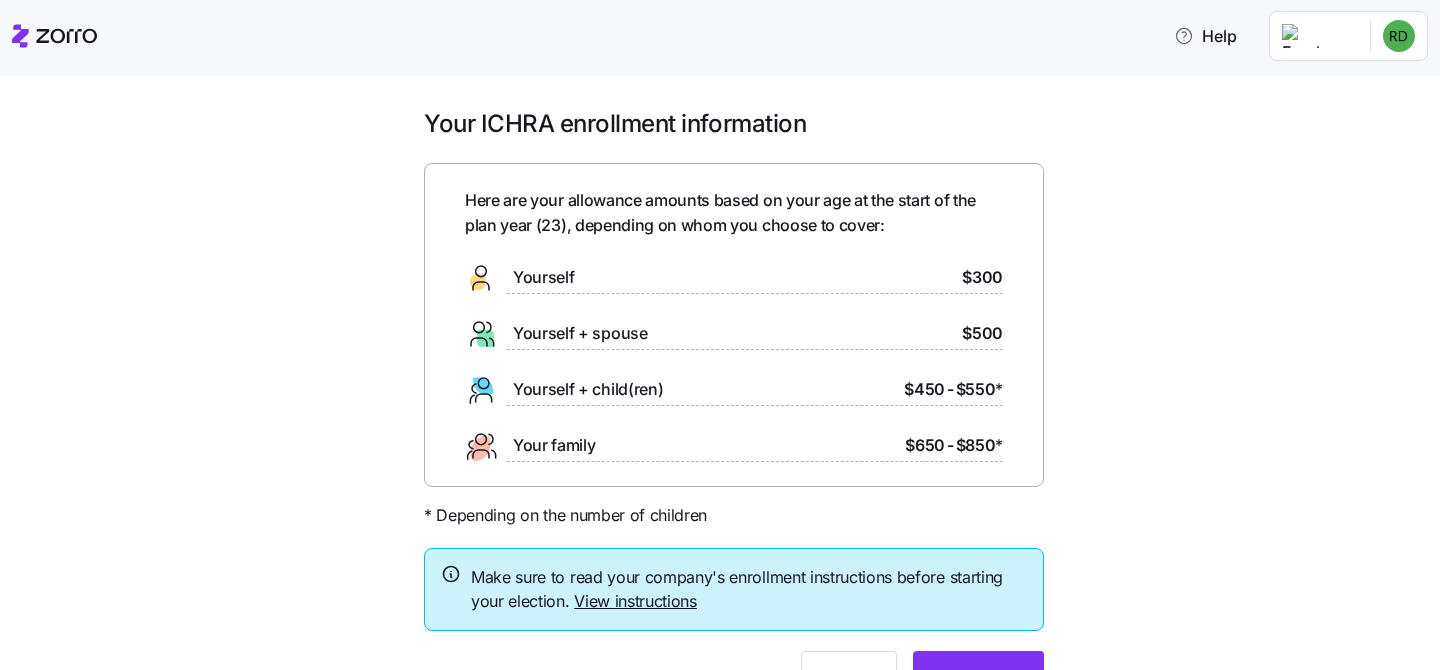 click on "Help Your ICHRA enrollment information Here are your allowance amounts based on your age at the start of the plan year ( 23 ), depending on whom you choose to cover: Yourself $300 Yourself + spouse $500 Yourself + child(ren) $450 - $550 * Your family $650 - $850 * * Depending on the number of children Make sure to read your company's enrollment instructions before starting your election.   View instructions Waive Get started Personalized allowance | Zorro" at bounding box center [720, 329] 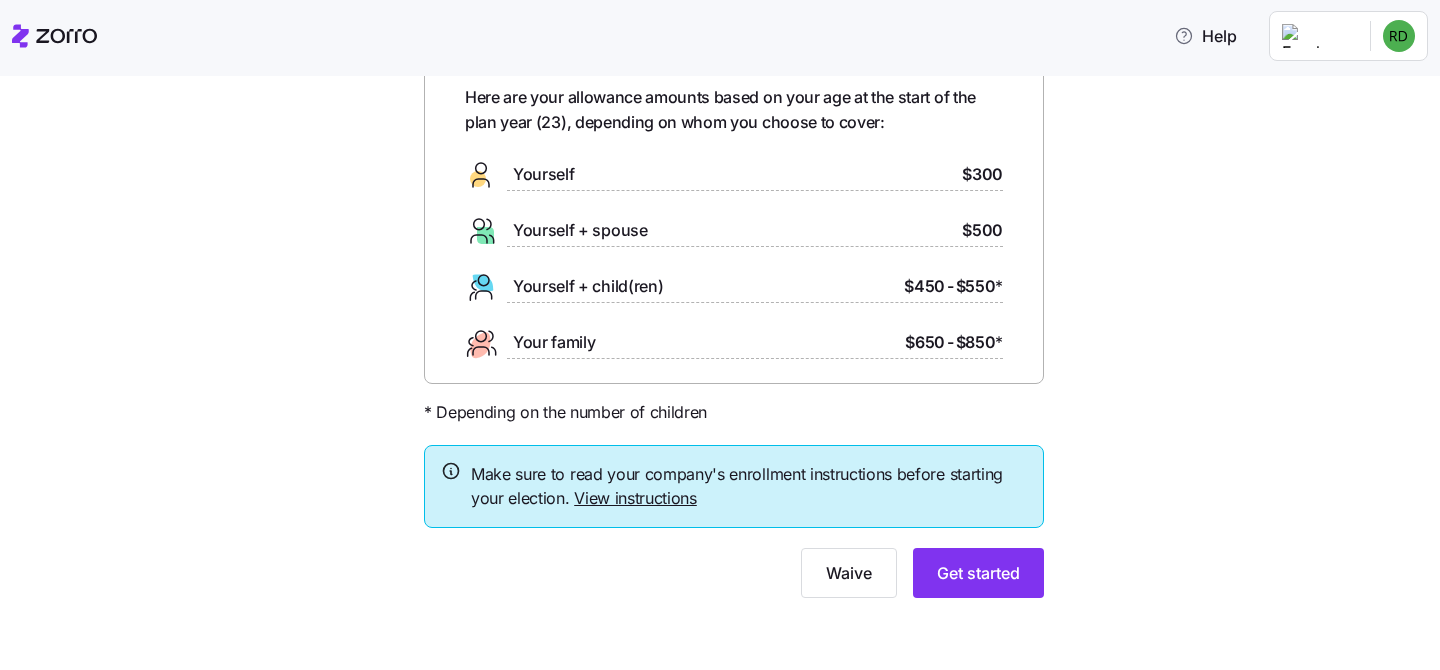 scroll, scrollTop: 0, scrollLeft: 0, axis: both 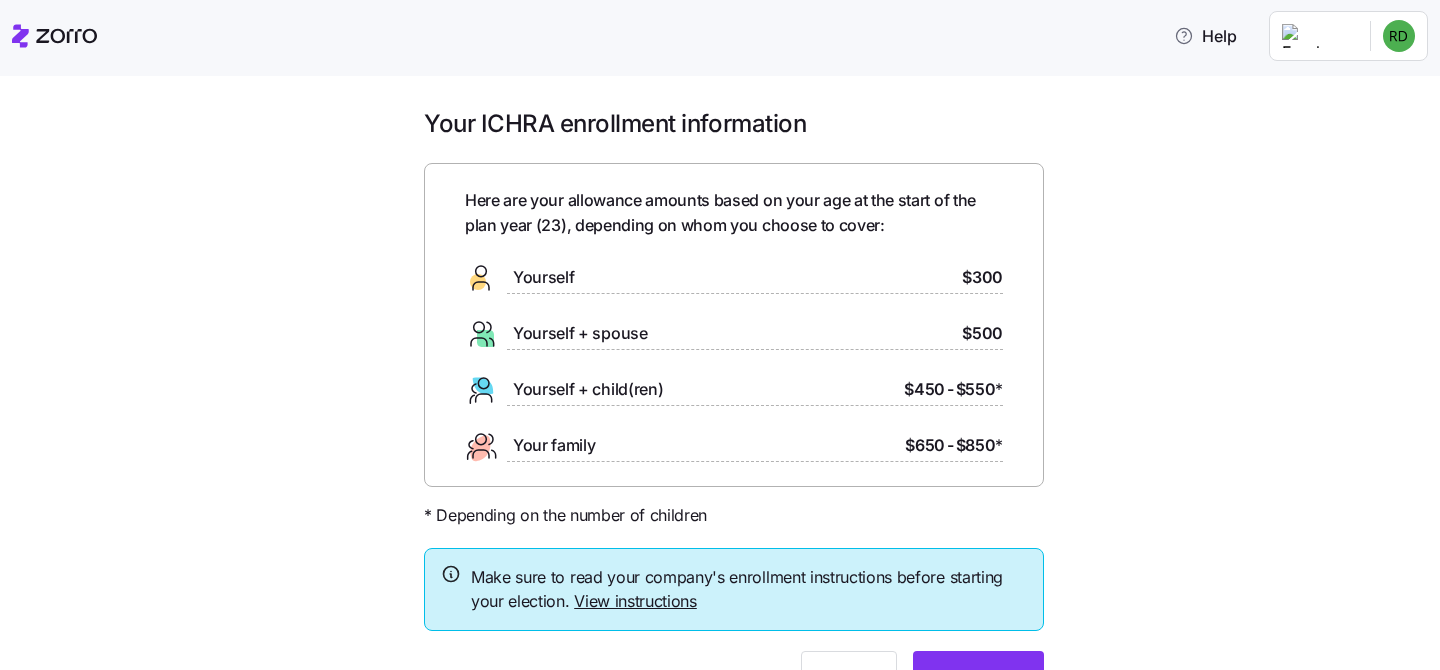 click on "Help Your ICHRA enrollment information Here are your allowance amounts based on your age at the start of the plan year ( 23 ), depending on whom you choose to cover: Yourself $300 Yourself + spouse $500 Yourself + child(ren) $450 - $550 * Your family $650 - $850 * * Depending on the number of children Make sure to read your company's enrollment instructions before starting your election.   View instructions Waive Get started" at bounding box center [720, 329] 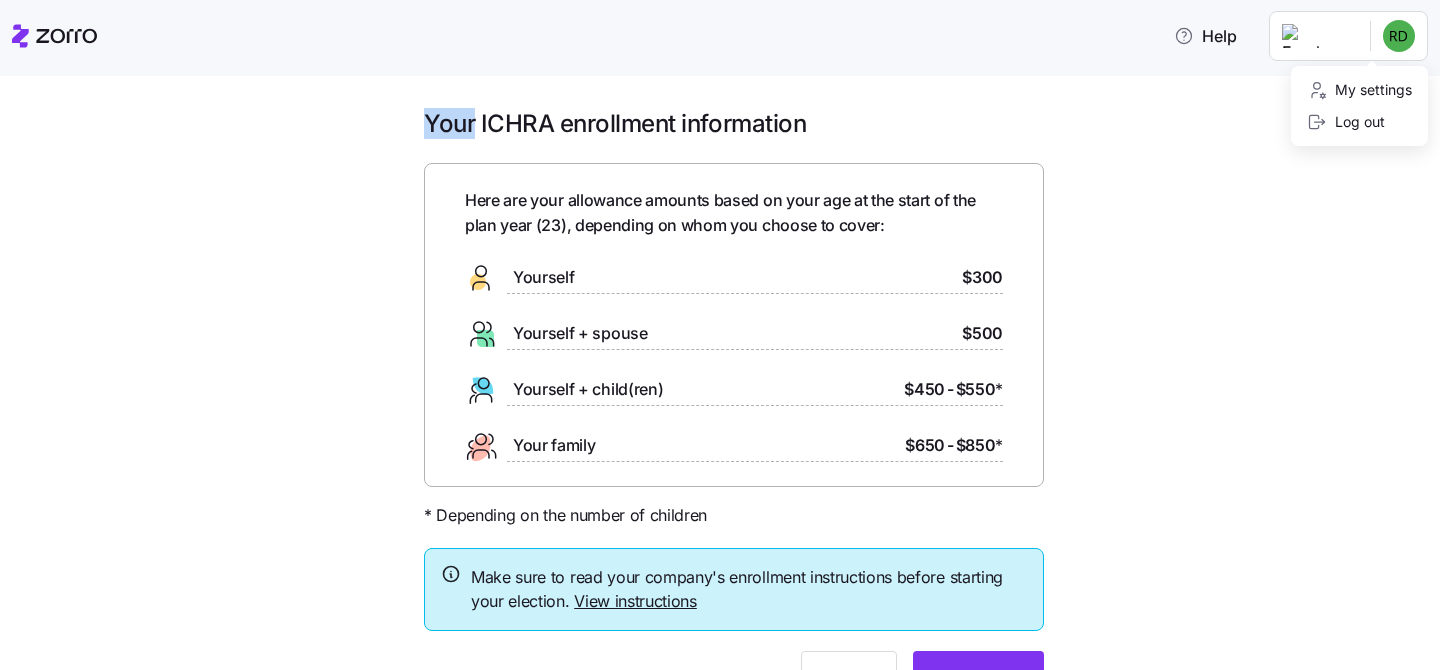 click on "Help Your ICHRA enrollment information Here are your allowance amounts based on your age at the start of the plan year ( [AGE] ), depending on whom you choose to cover: Yourself $300 Yourself + spouse $500 Yourself + child(ren) $450 - $550 * Your family $650 - $850 * * Depending on the number of children Make sure to read your company's enrollment instructions before starting your election.   View instructions Waive Get started My settings Log out" at bounding box center [720, 329] 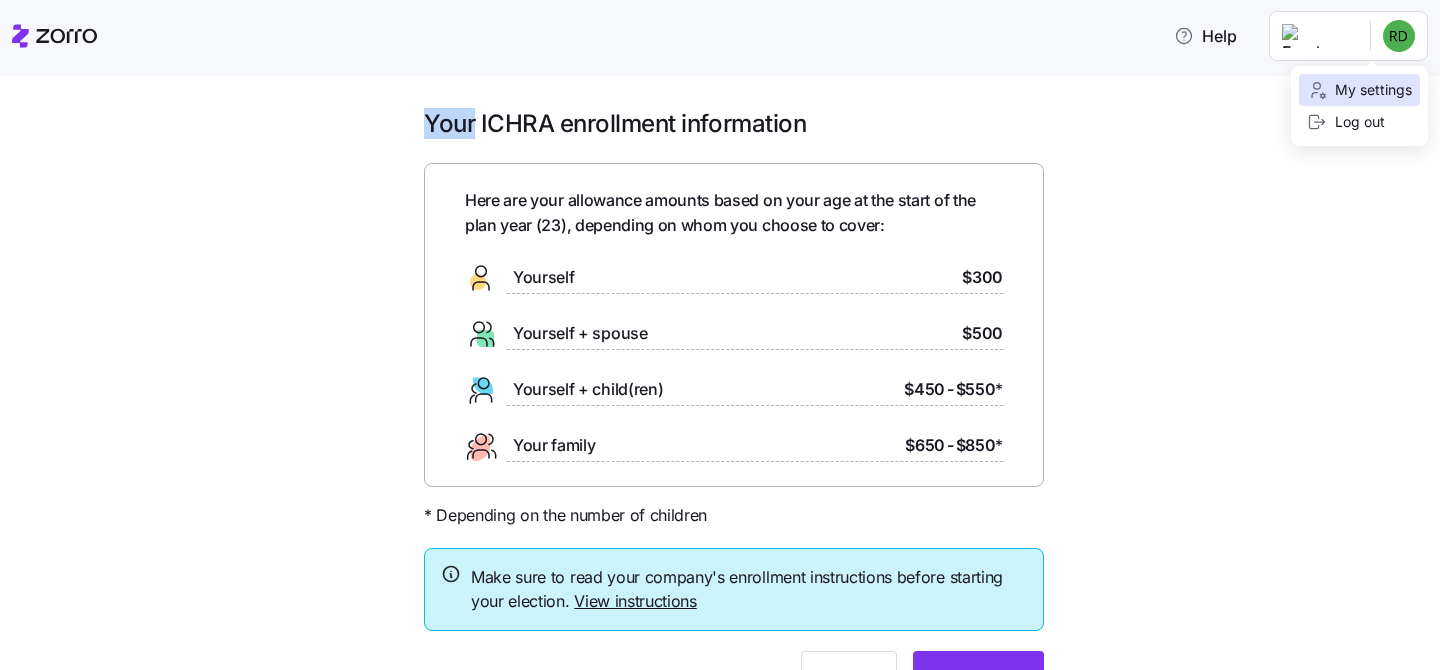 click on "My settings" at bounding box center (1359, 90) 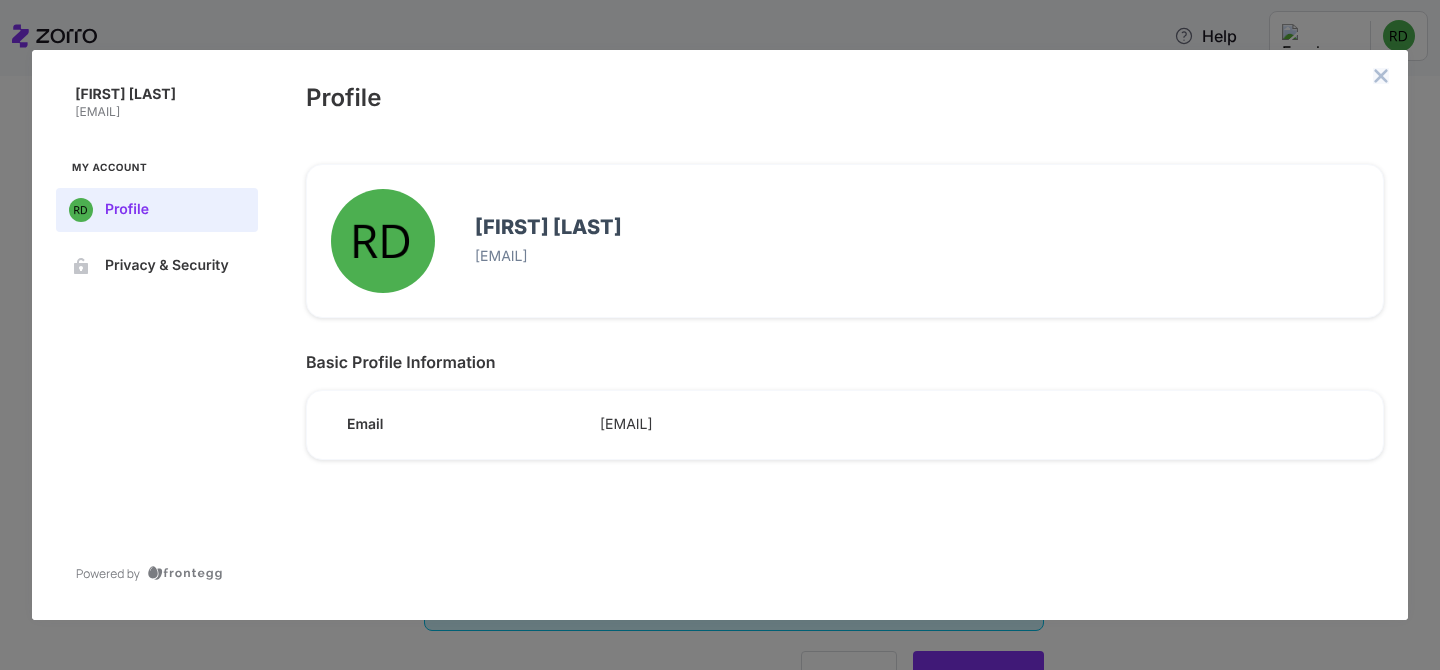 click 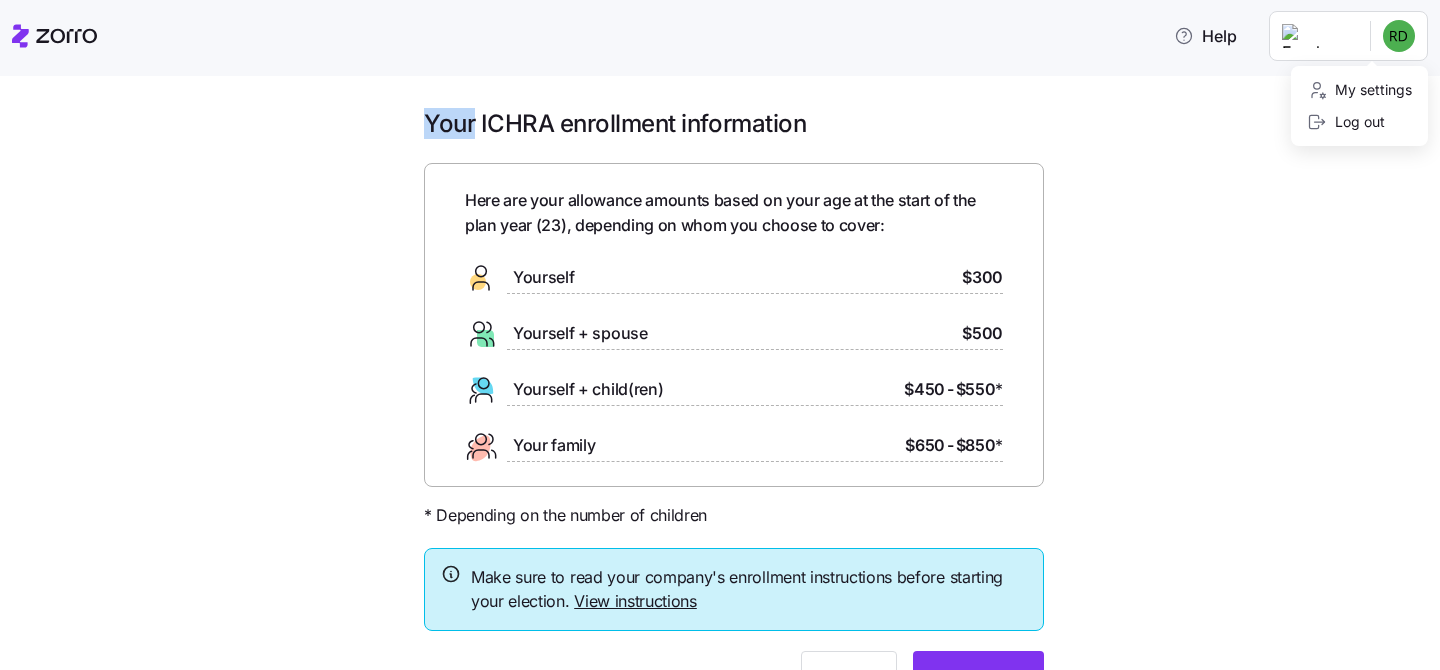 click on "Help Your ICHRA enrollment information Here are your allowance amounts based on your age at the start of the plan year ( 23 ), depending on whom you choose to cover: Yourself $300 Yourself + spouse $500 Yourself + child(ren) $450 - $550 * Your family $650 - $850 * * Depending on the number of children Make sure to read your company's enrollment instructions before starting your election.   View instructions Waive Get started My settings Log out" at bounding box center (720, 329) 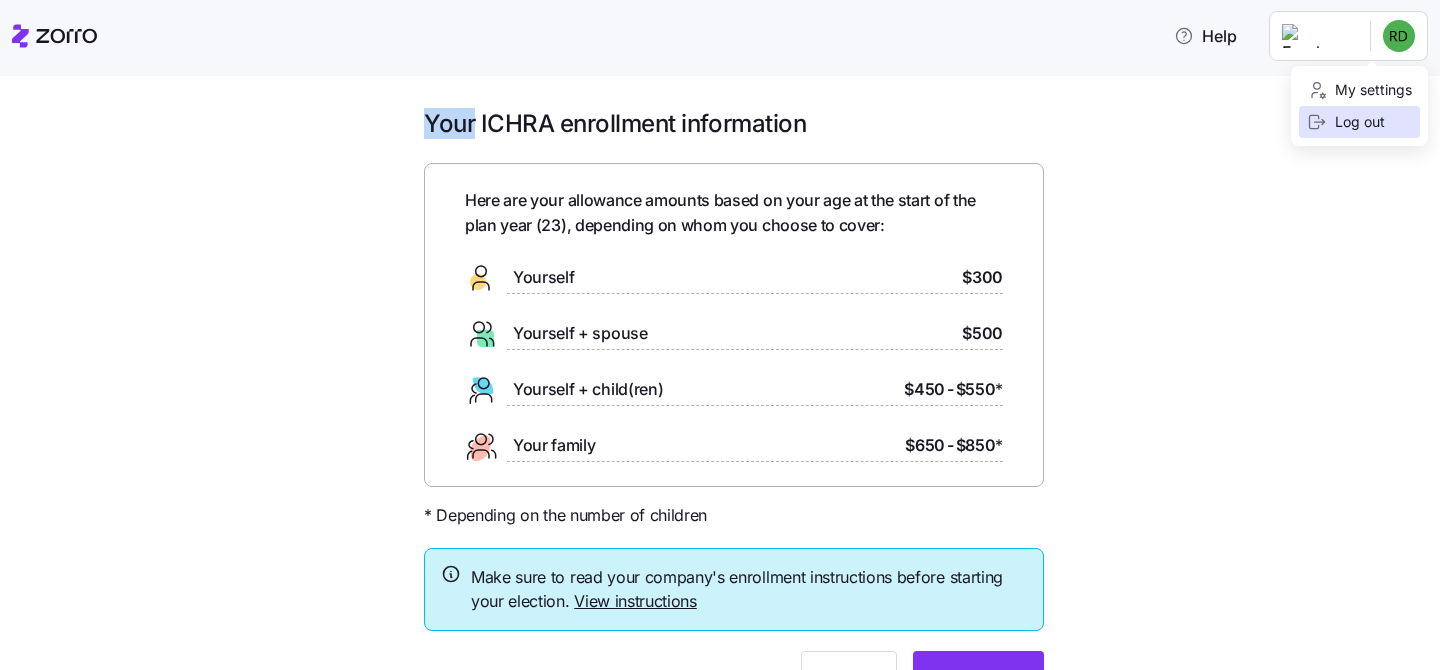 click on "Log out" at bounding box center [1346, 122] 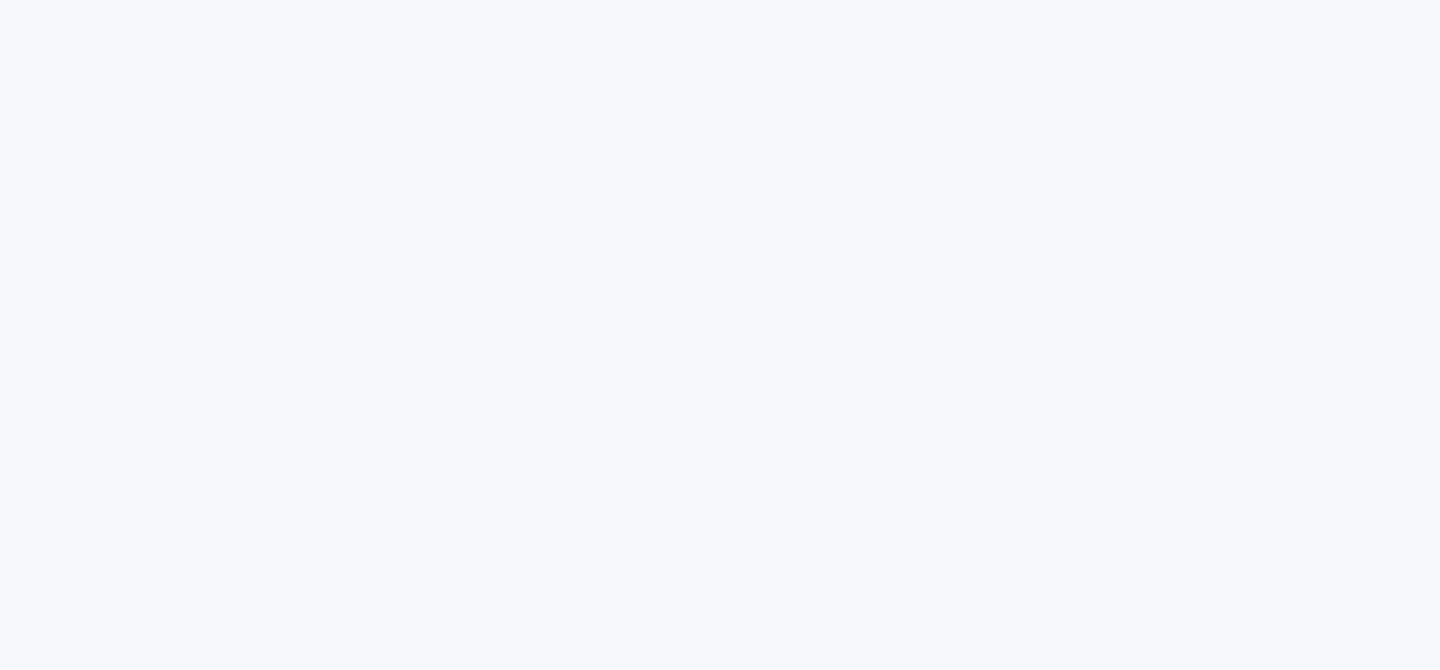 scroll, scrollTop: 0, scrollLeft: 0, axis: both 